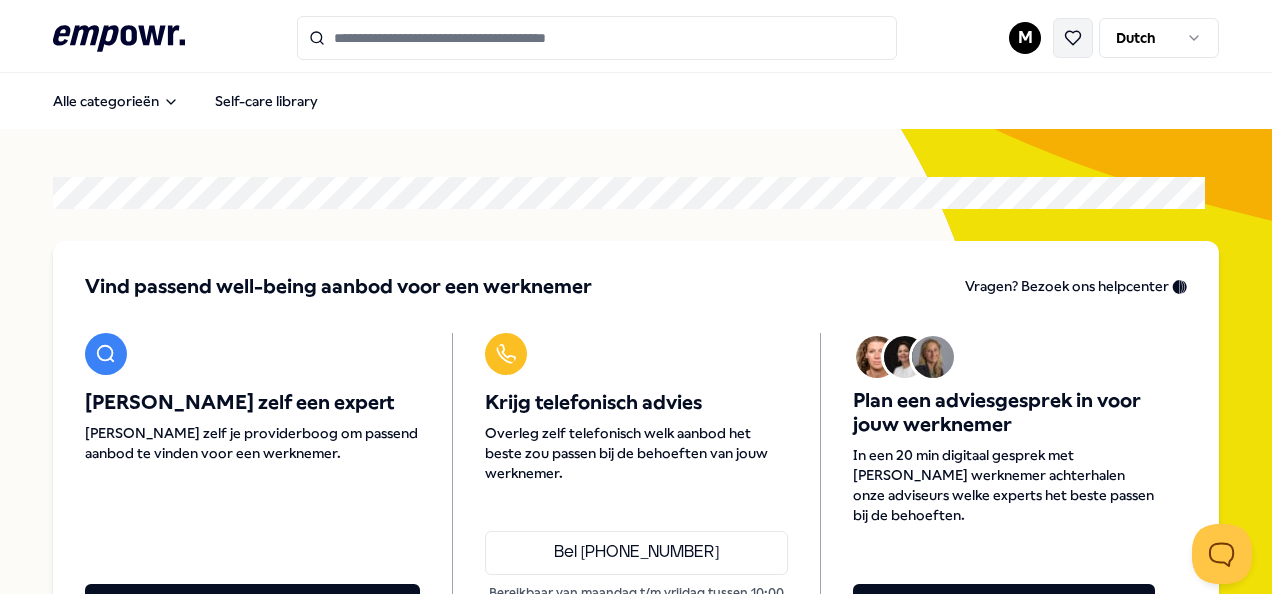 scroll, scrollTop: 0, scrollLeft: 0, axis: both 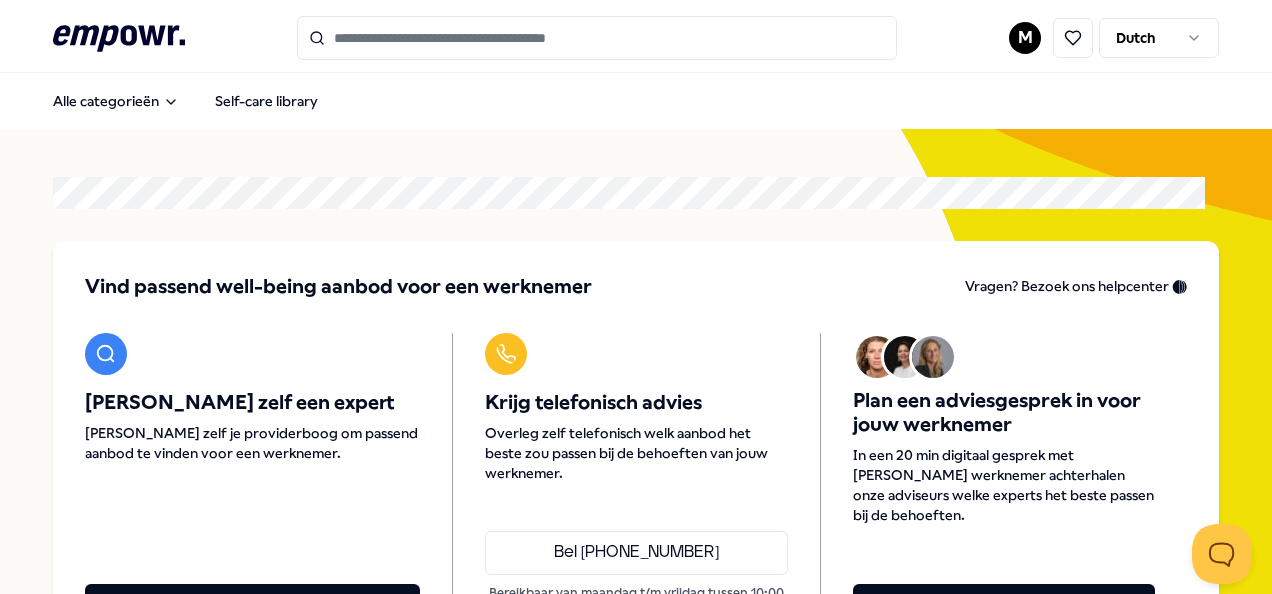 click on ".empowr-logo_svg__cls-1{fill:#03032f} M Dutch Alle categorieën   Self-care library Vind passend well-being aanbod voor een werknemer Vragen? Bezoek ons helpcenter 🛟 [PERSON_NAME] zelf een expert [PERSON_NAME] zelf je providerboog om passend aanbod te vinden voor een werknemer. Bekijk al het aanbod Krijg telefonisch advies [PERSON_NAME] zelf telefonisch welk aanbod het beste zou passen bij de behoeften van jouw werknemer. Bel [PHONE_NUMBER] Bereikbaar van maandag t/m vrijdag tussen 10:00 en 17:00 Plan een adviesgesprek in voor jouw werknemer In een 20 min digitaal gesprek met jouw werknemer achterhalen onze adviseurs welke experts het beste passen bij de behoeften. Plan gesprek voor werknemer [PERSON_NAME] empowr. activiteiten [DATE] 12:00 Meer energie op de werkvloer door gezonde voeding Live session 1 uur [DATE] 12:00 🇳🇱 Hoe om te gaan met onzekerheid? Live session 1 uur [DATE] 12:00 🇬🇧 Effectieve feedback geven en ontvangen Live session 1 uur [DATE] 12:00 Live session 1 uur Live session" at bounding box center (636, 297) 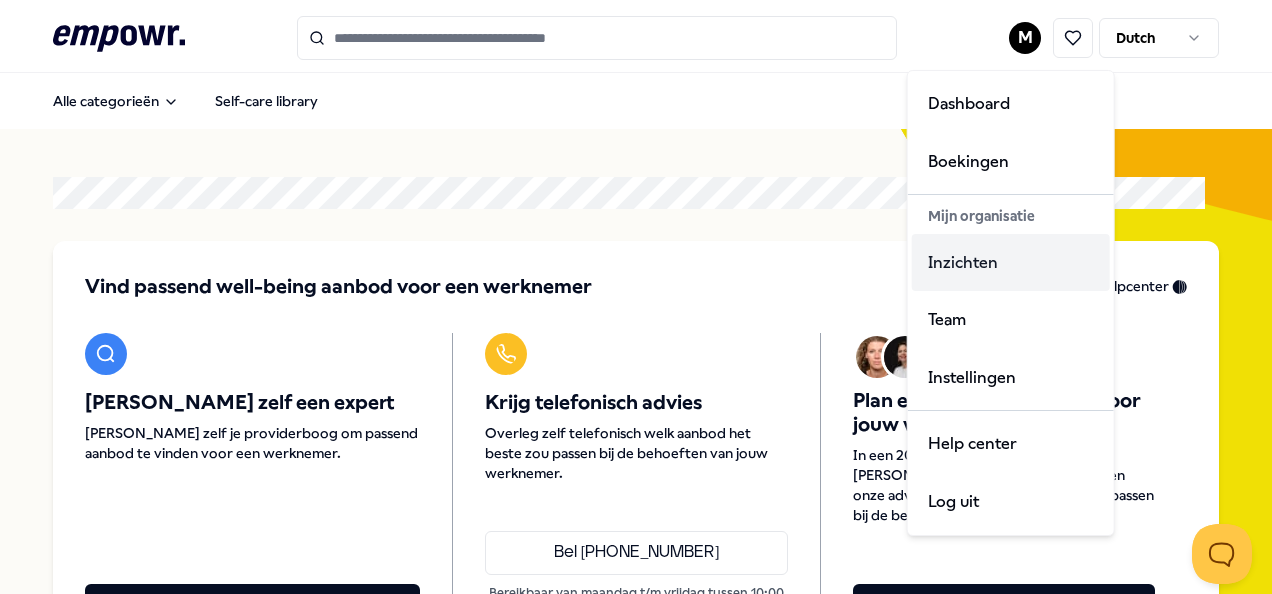 click on "Inzichten" at bounding box center [1011, 263] 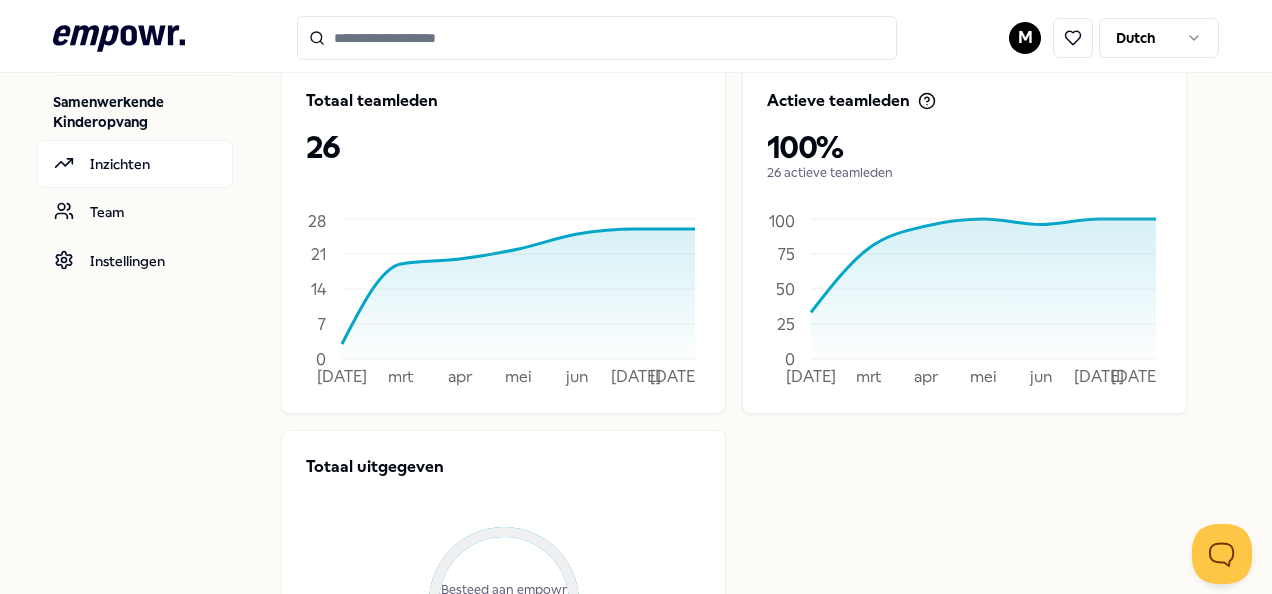 scroll, scrollTop: 0, scrollLeft: 0, axis: both 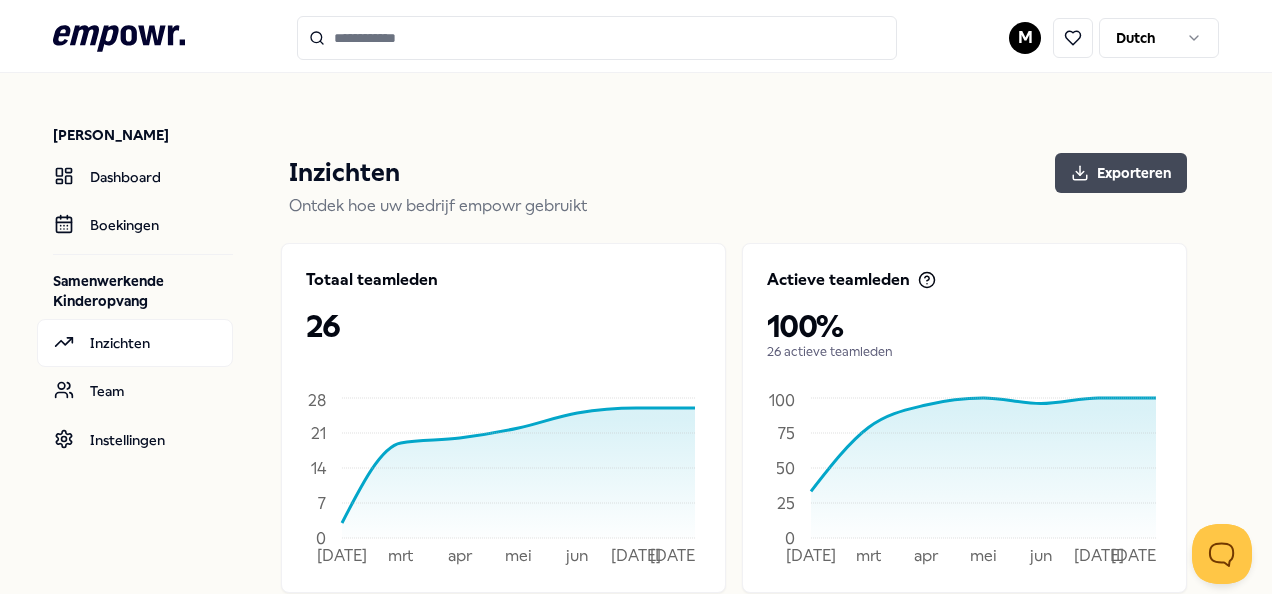 click on "Exporteren" at bounding box center [1121, 173] 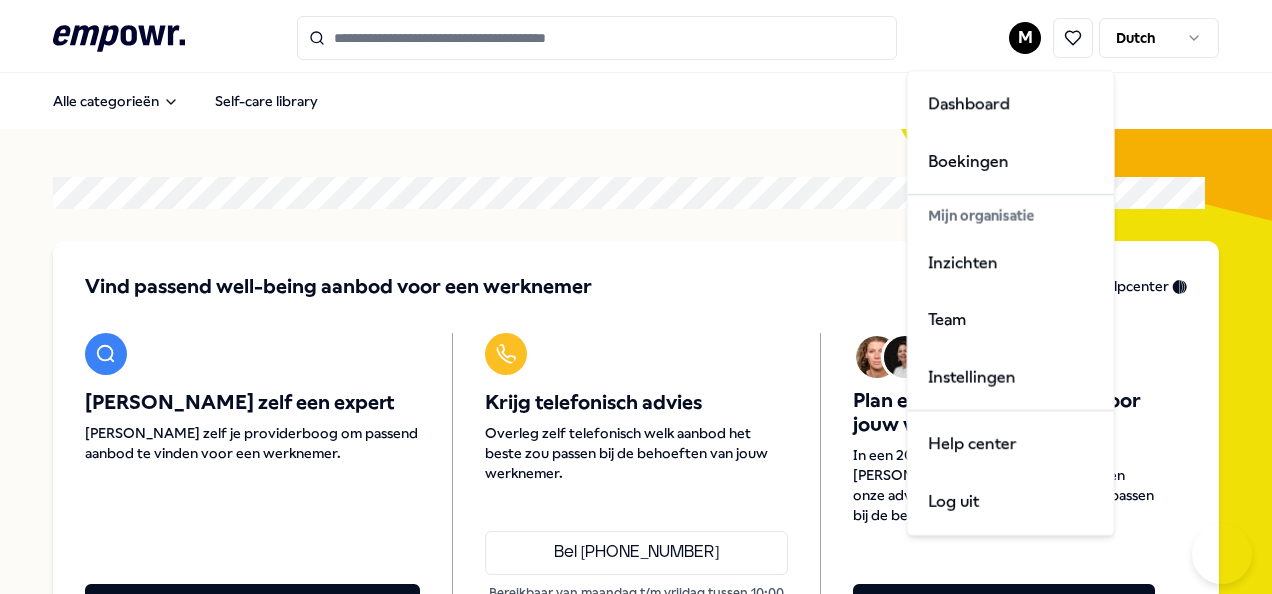 scroll, scrollTop: 0, scrollLeft: 0, axis: both 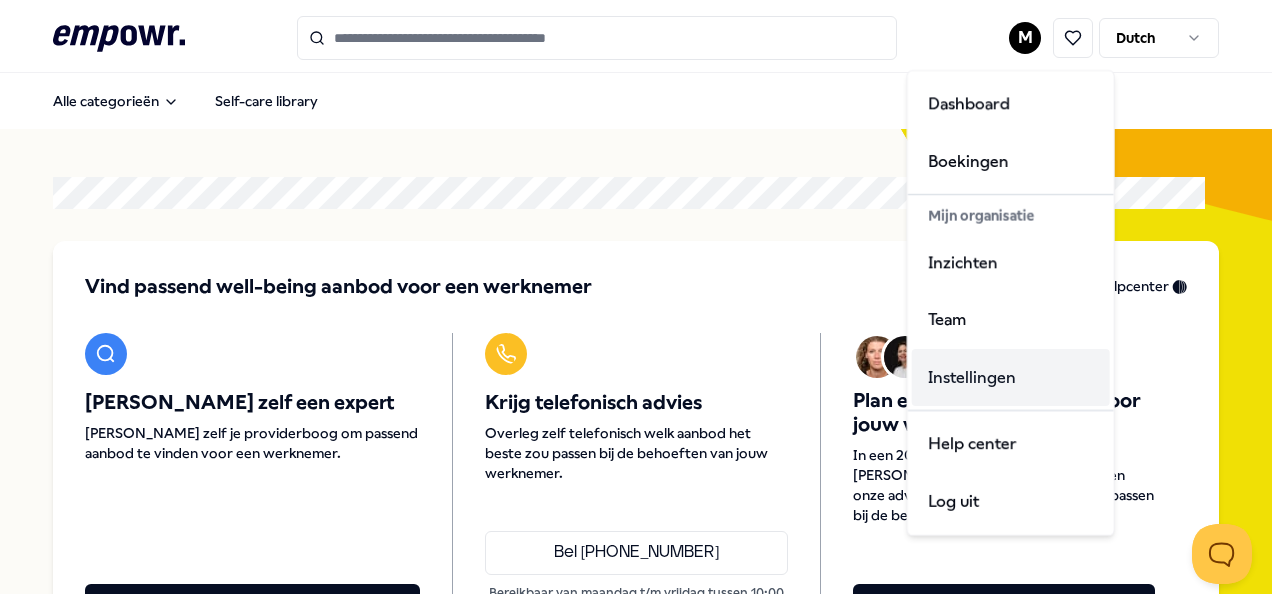 click on "Instellingen" at bounding box center (1011, 378) 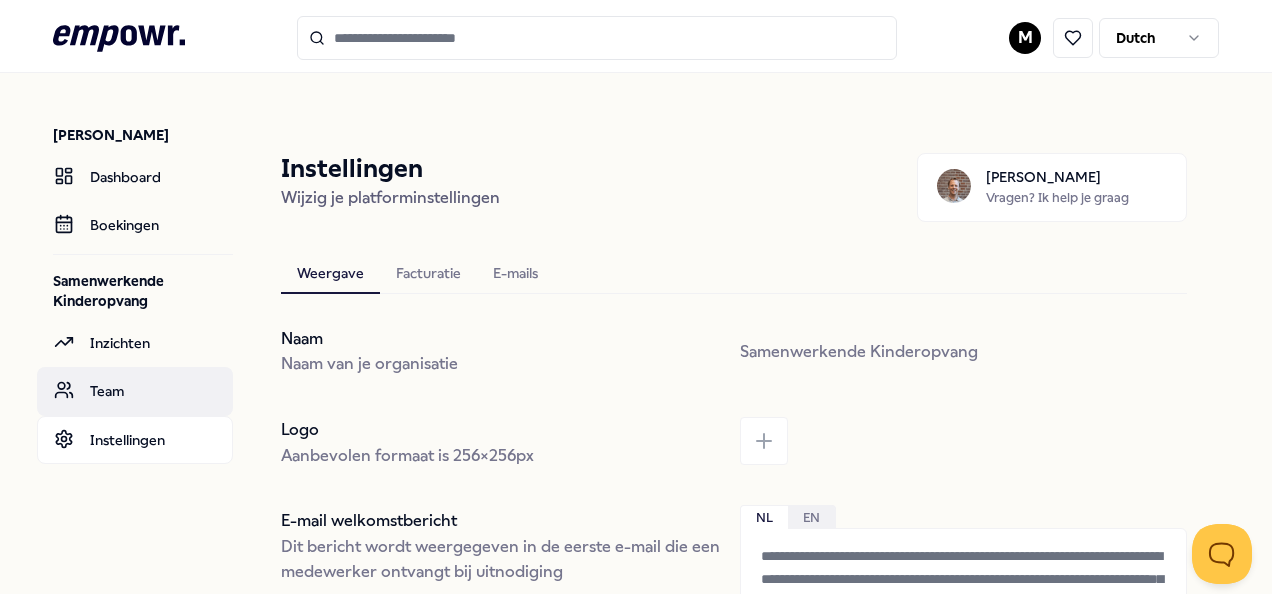 click on "Team" at bounding box center (135, 391) 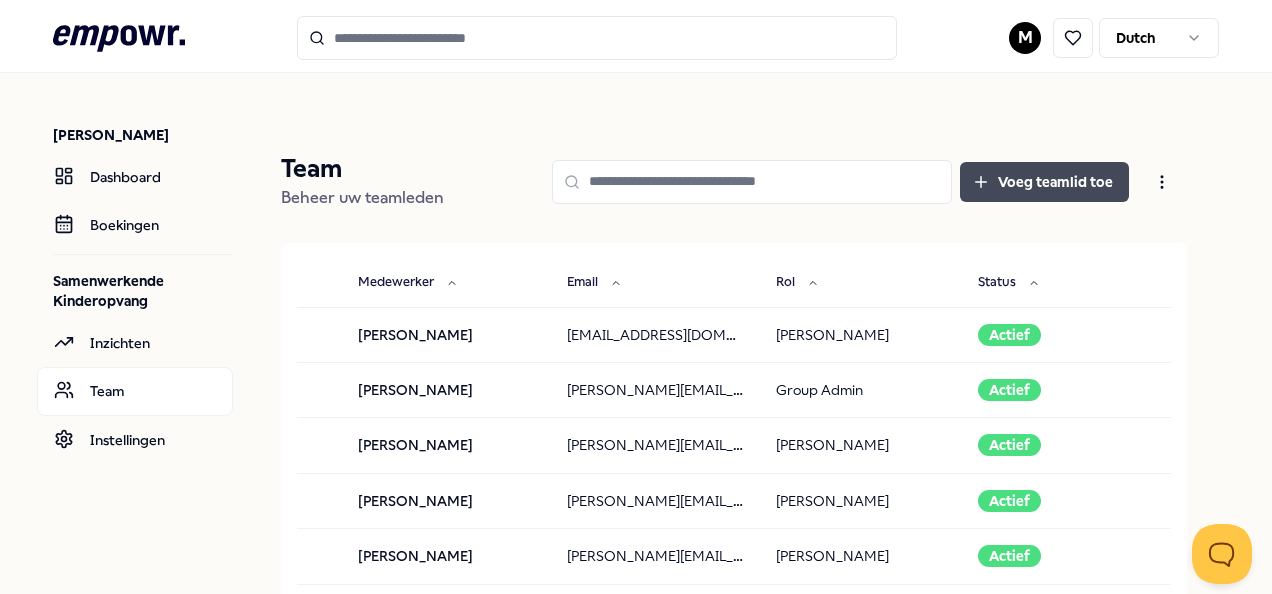 click on "Voeg teamlid toe" at bounding box center (1044, 182) 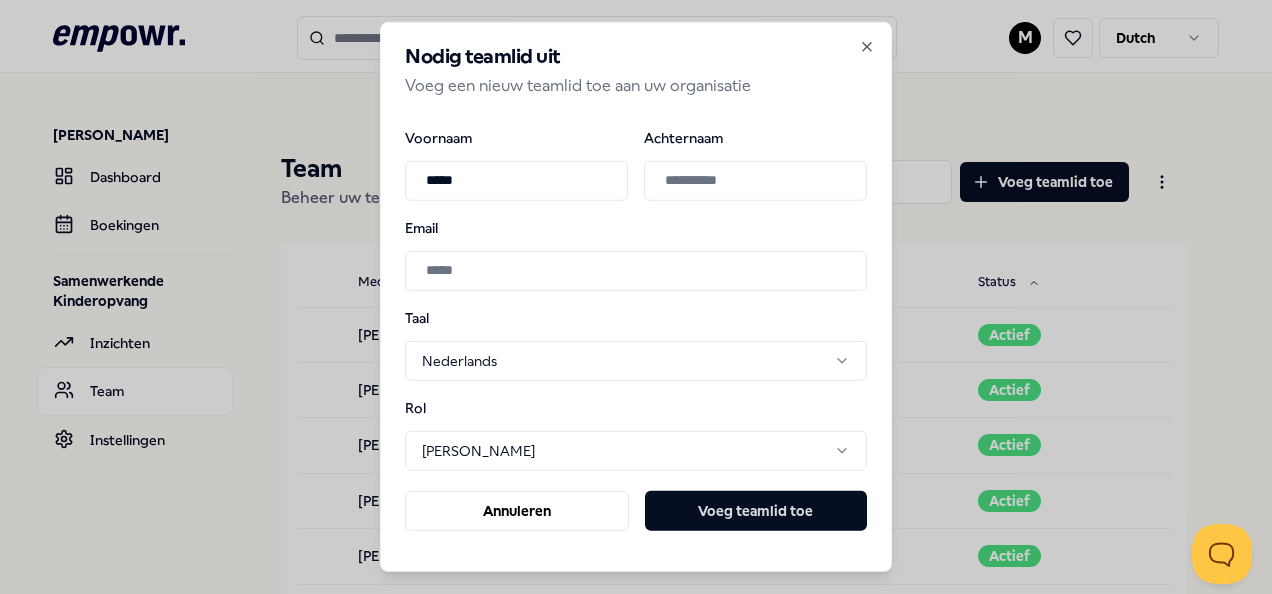 type on "*****" 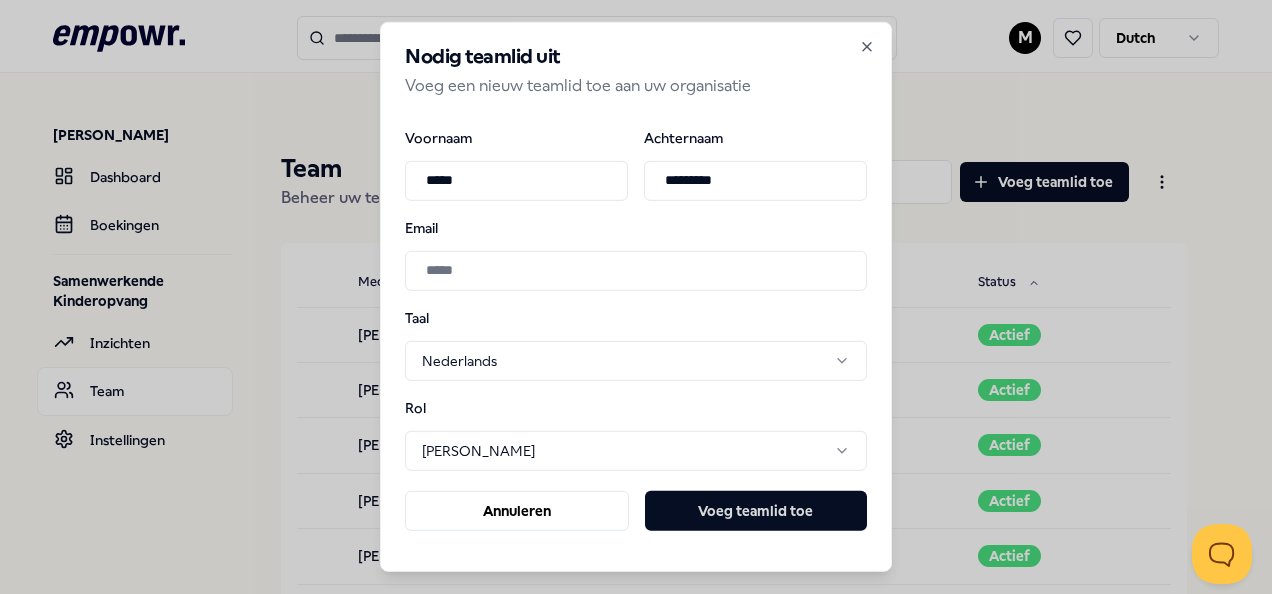 type on "*********" 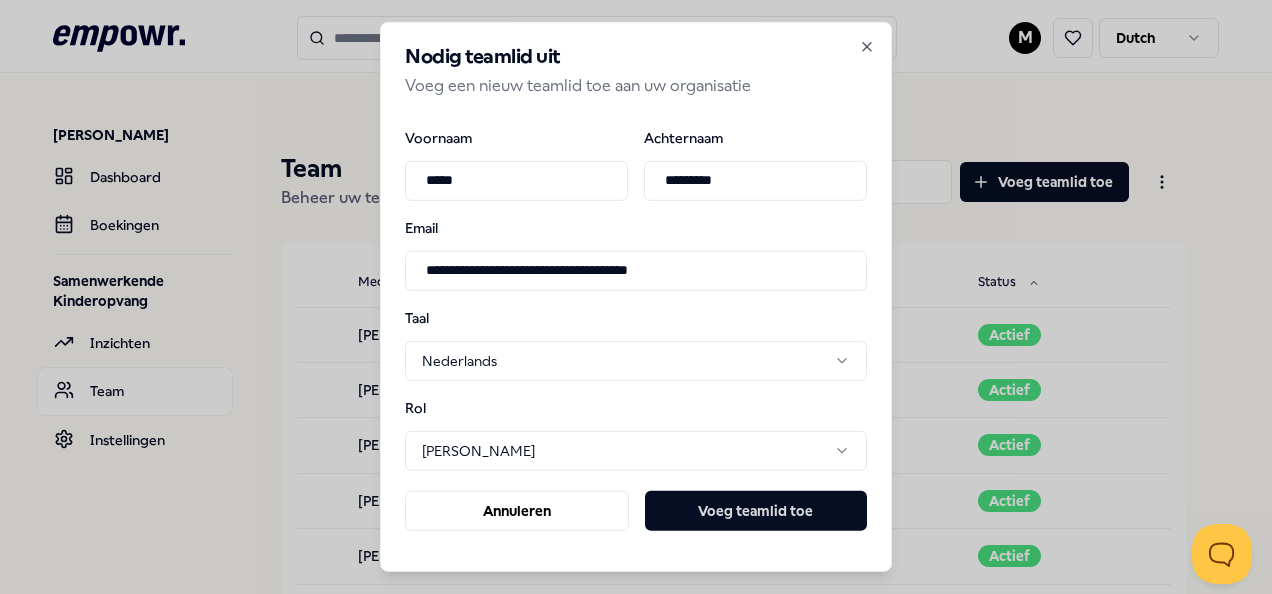 type on "**********" 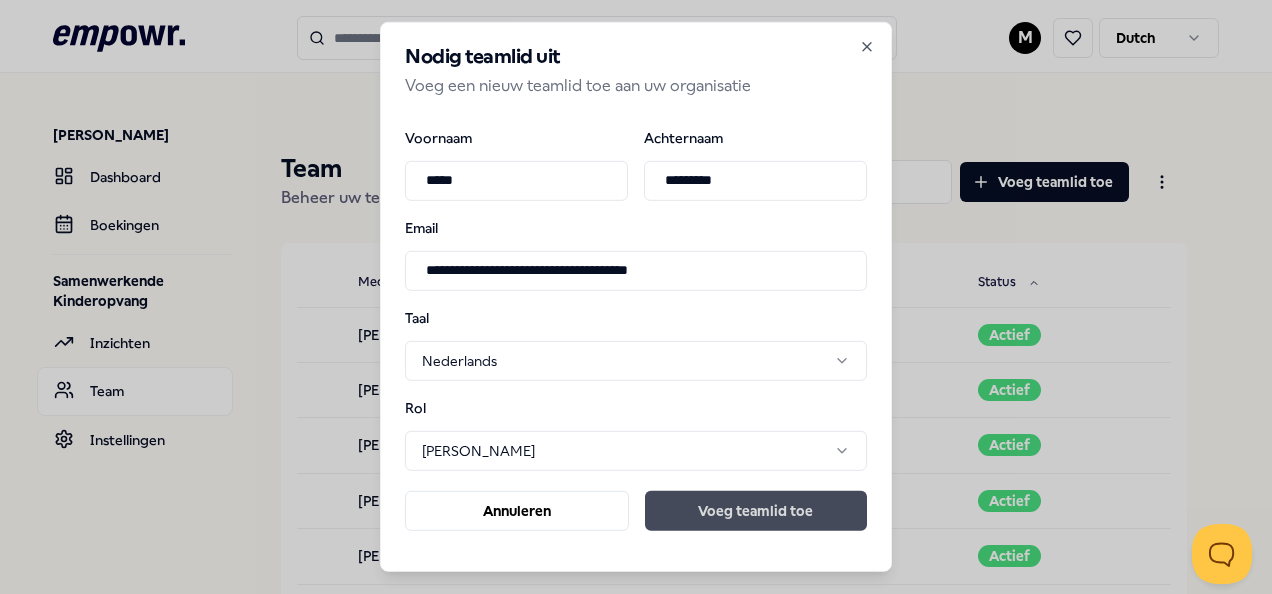 click on "Voeg teamlid toe" at bounding box center (756, 511) 